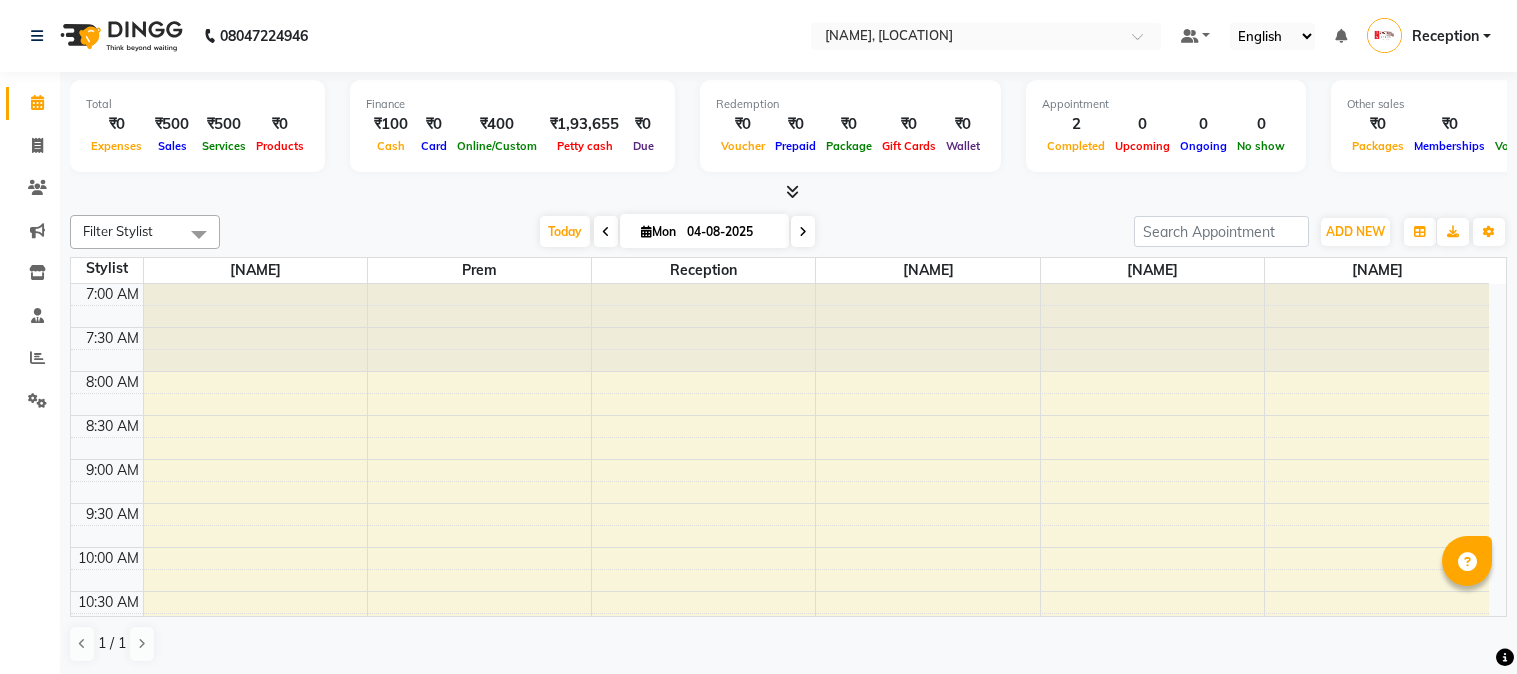scroll, scrollTop: 0, scrollLeft: 0, axis: both 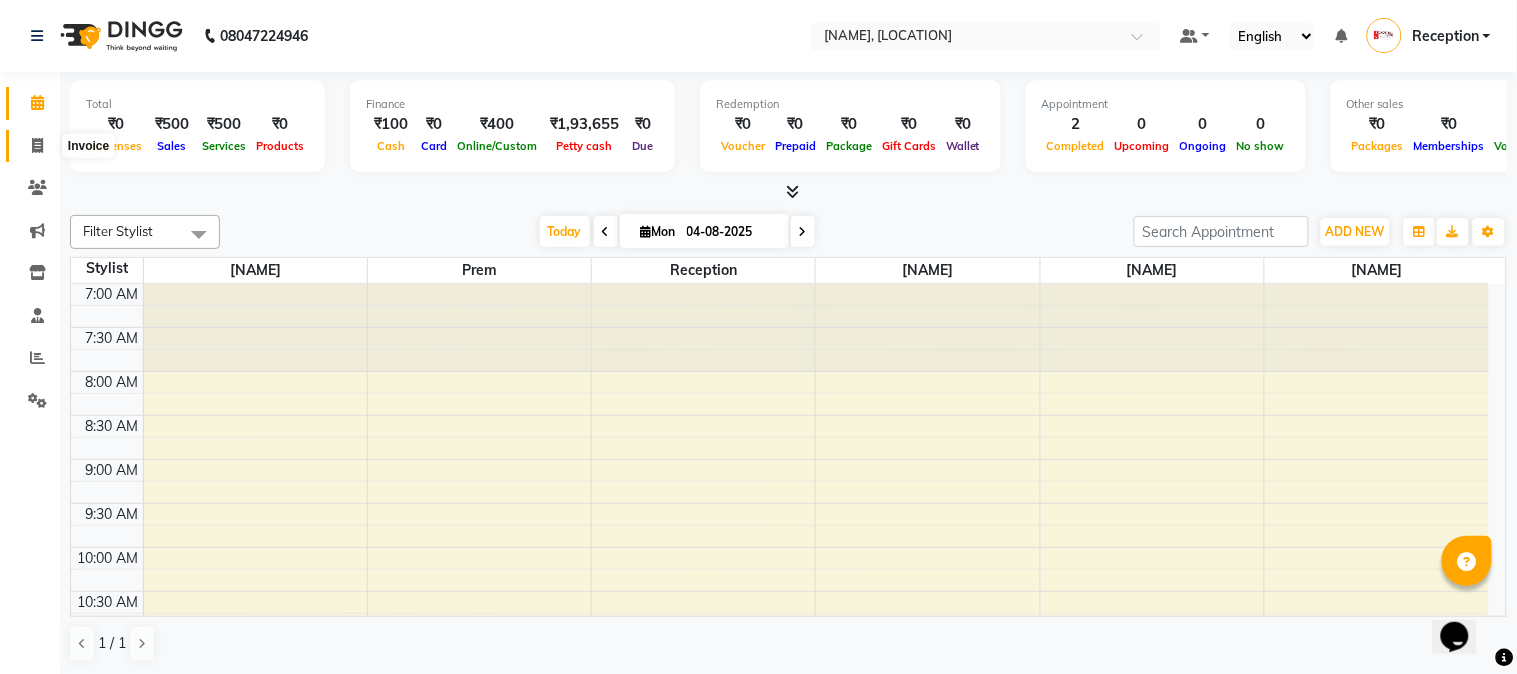 click 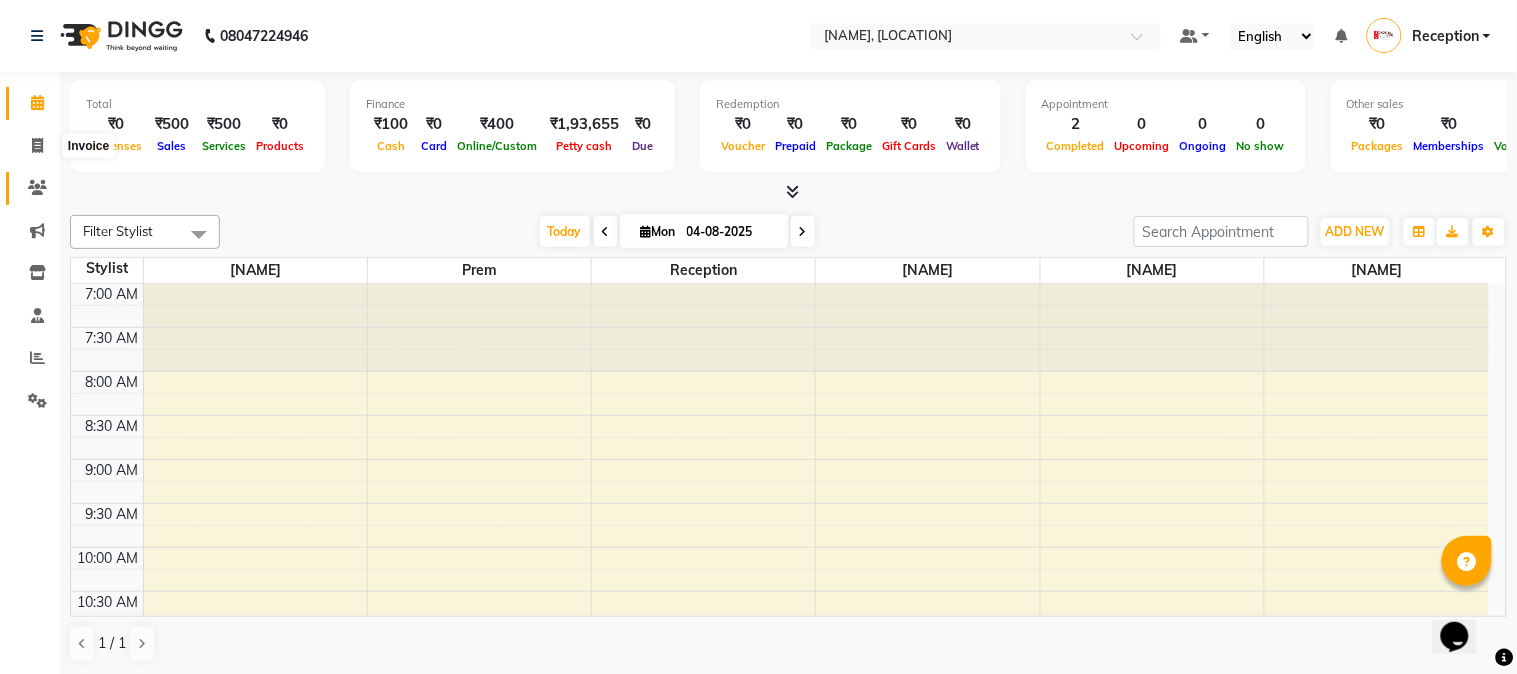 select on "643" 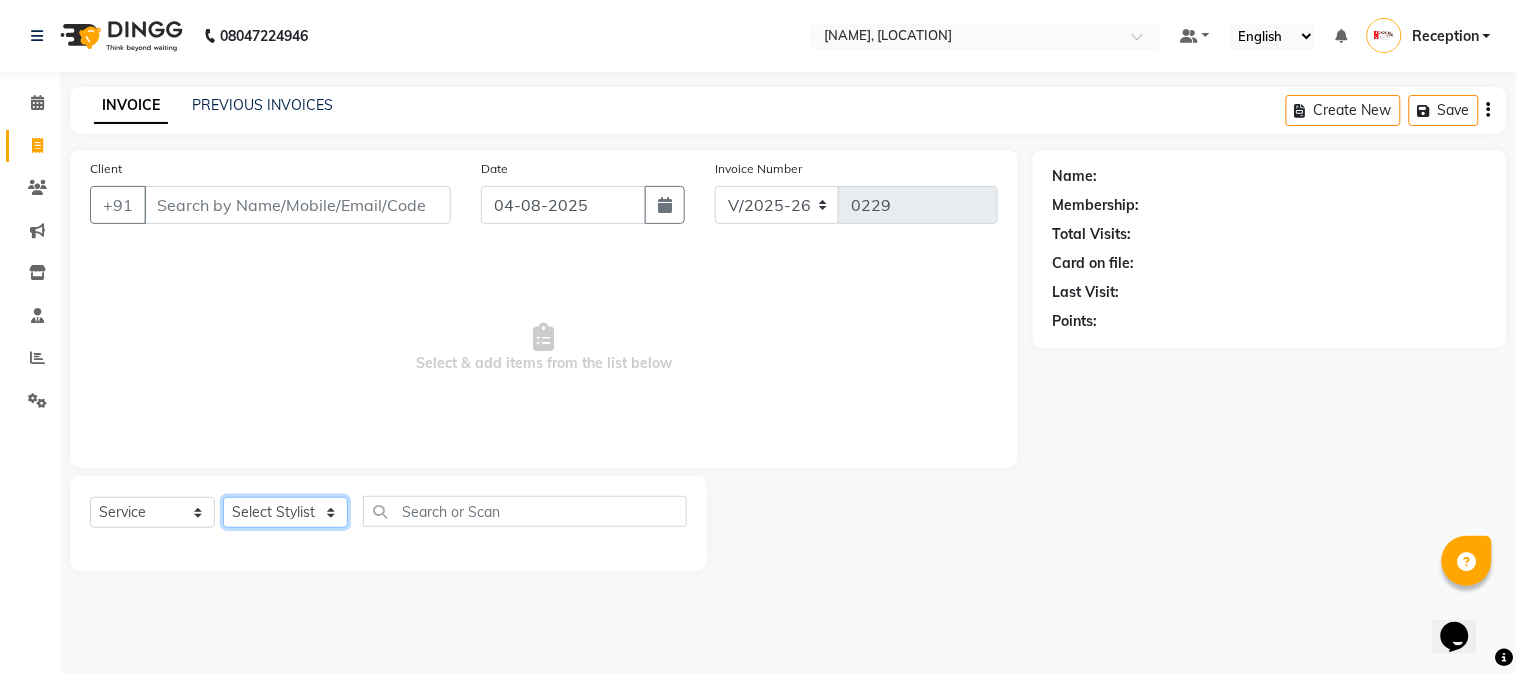 click on "Select Stylist [FIRST] [LAST]  [FIRST]  [FIRST]  Reception  [FIRST]" 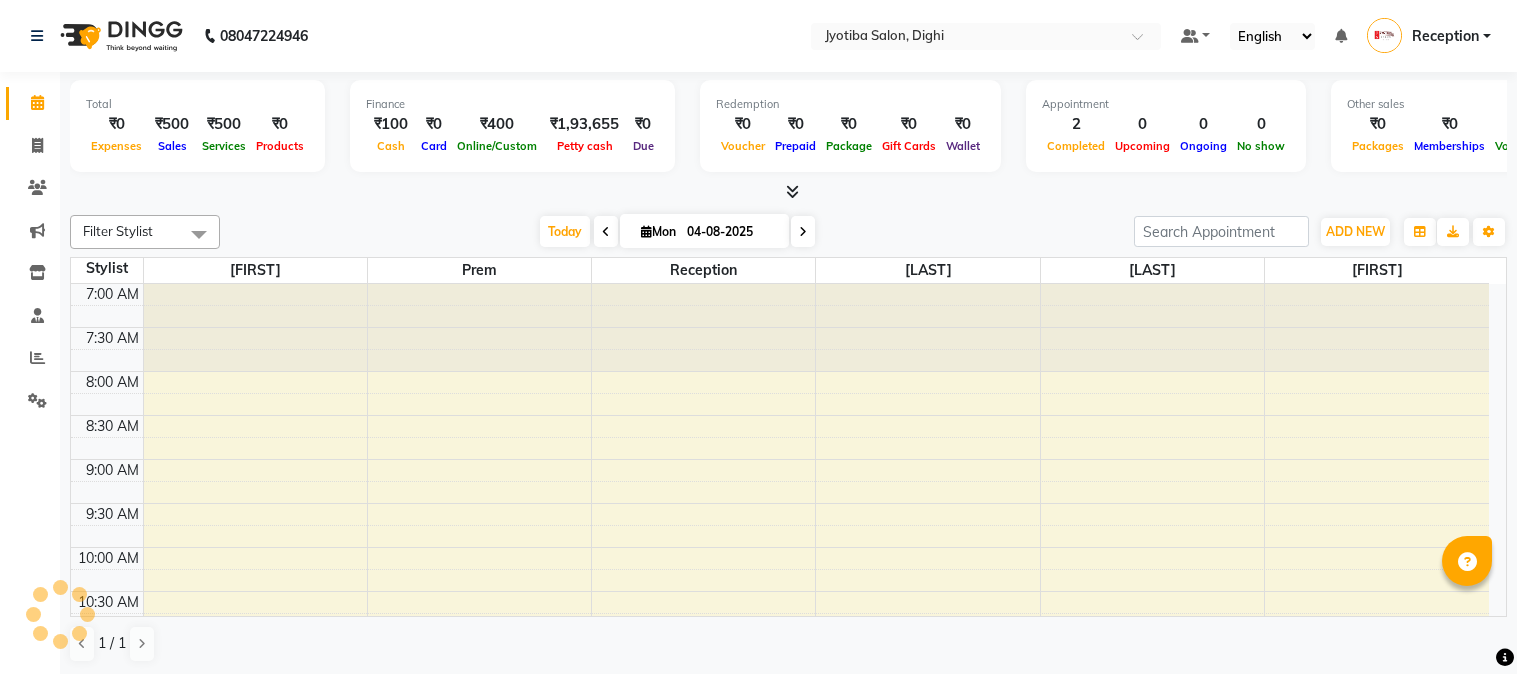 scroll, scrollTop: 0, scrollLeft: 0, axis: both 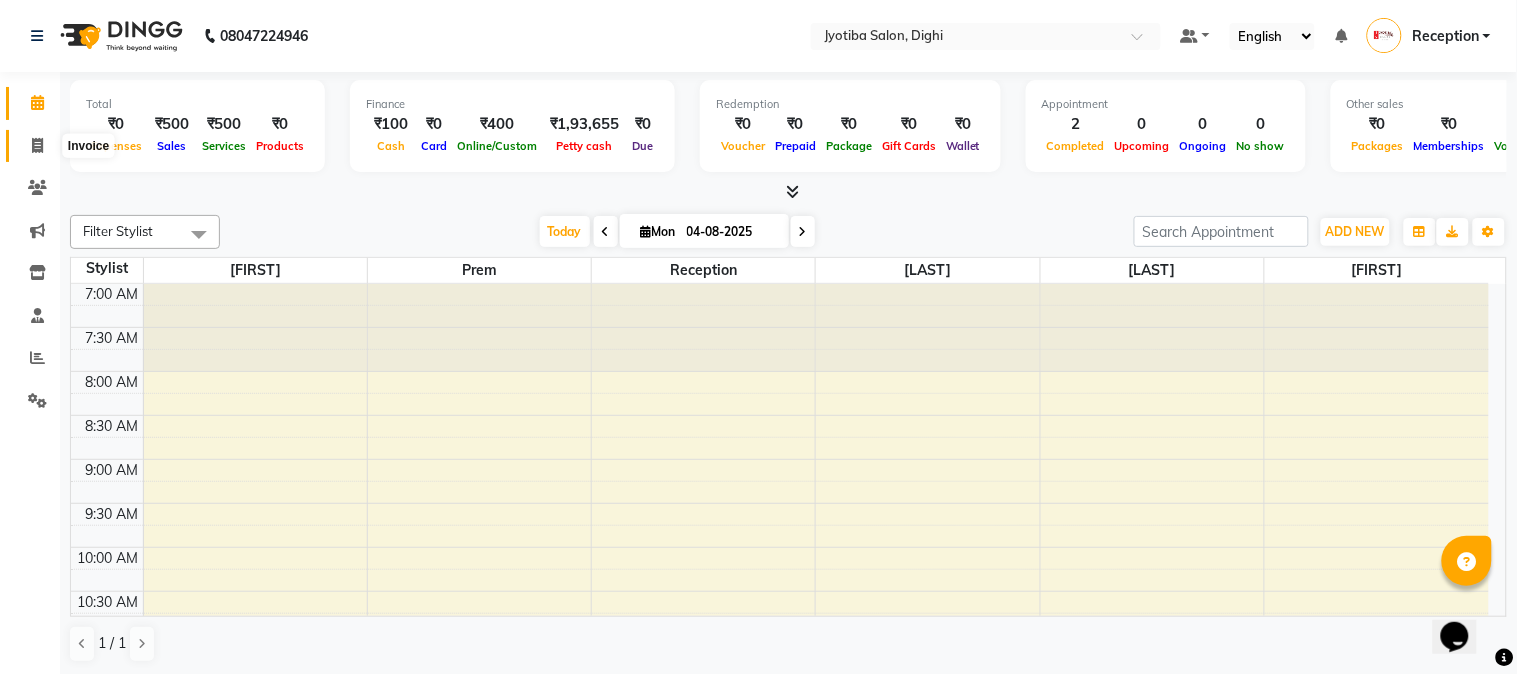 click 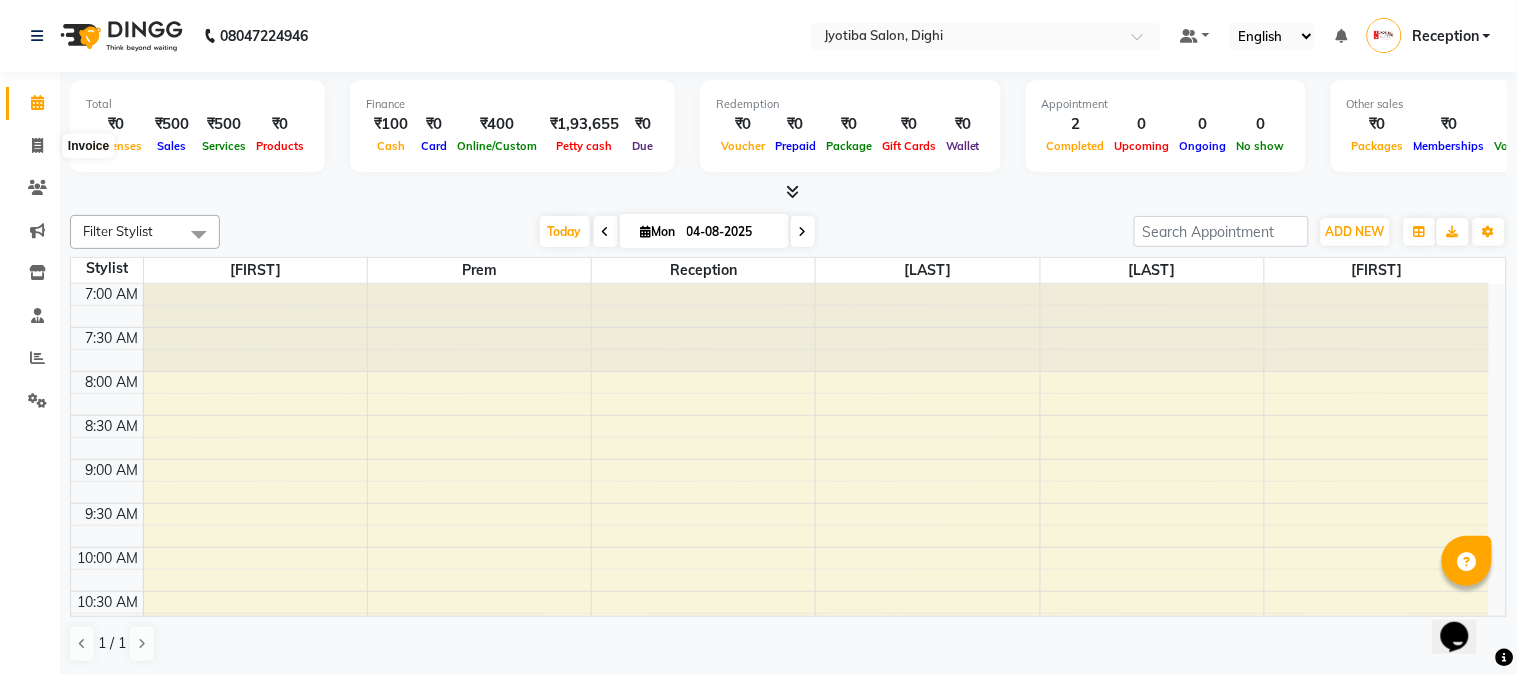 select on "643" 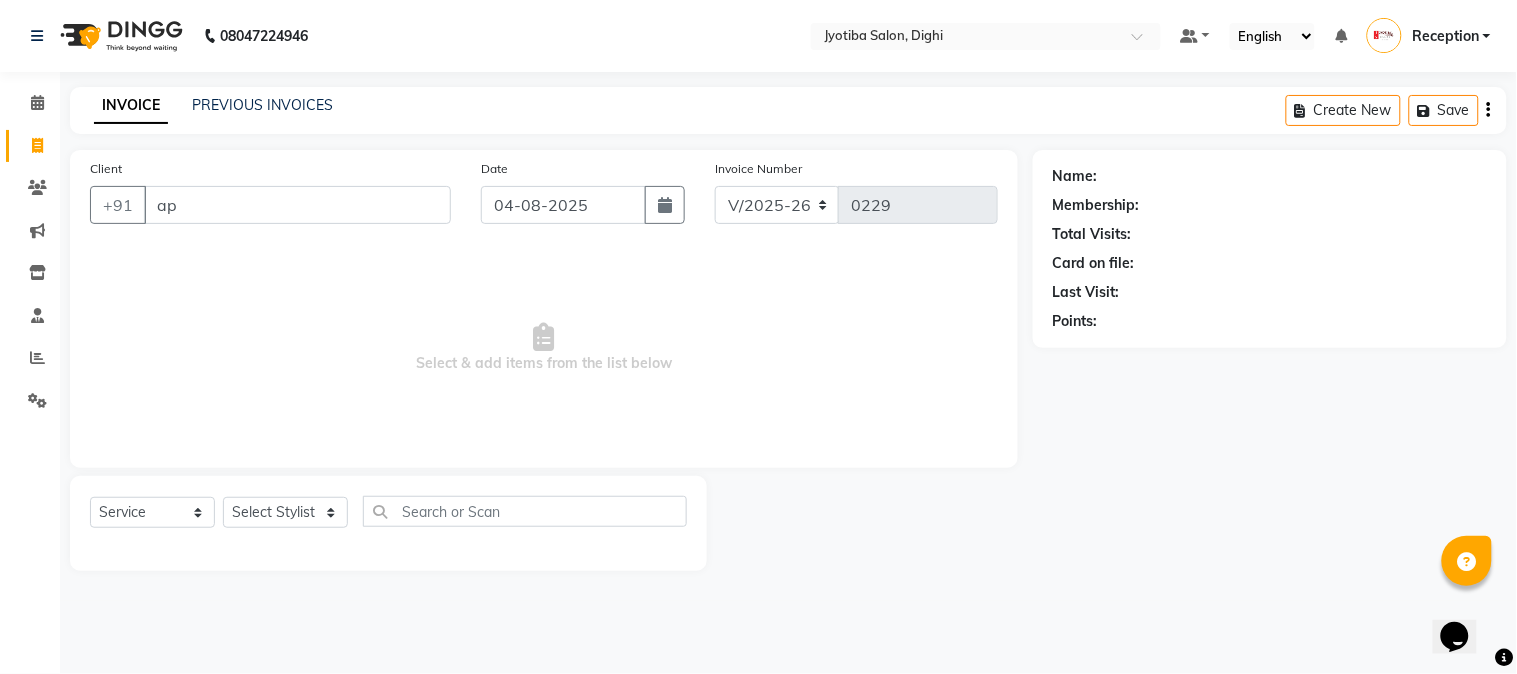 click on "ap" at bounding box center [297, 205] 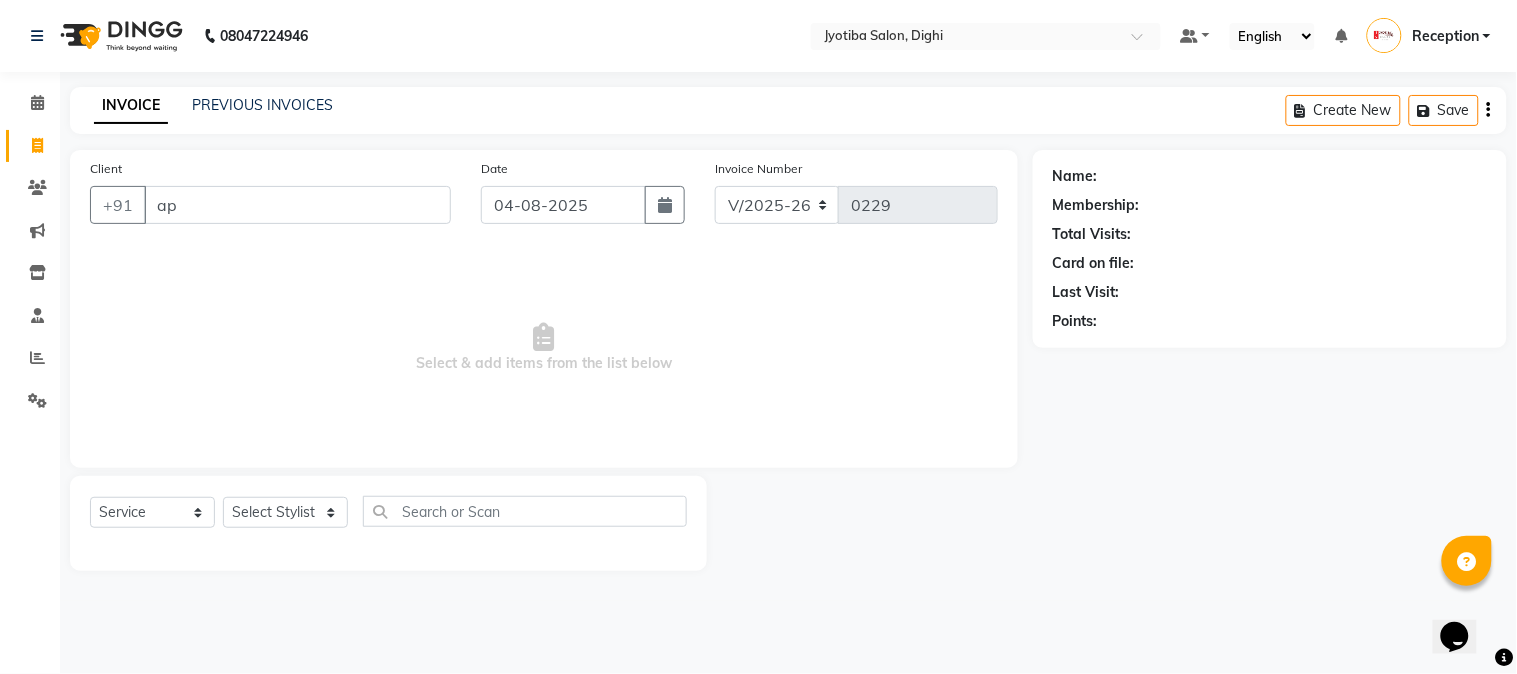 type on "a" 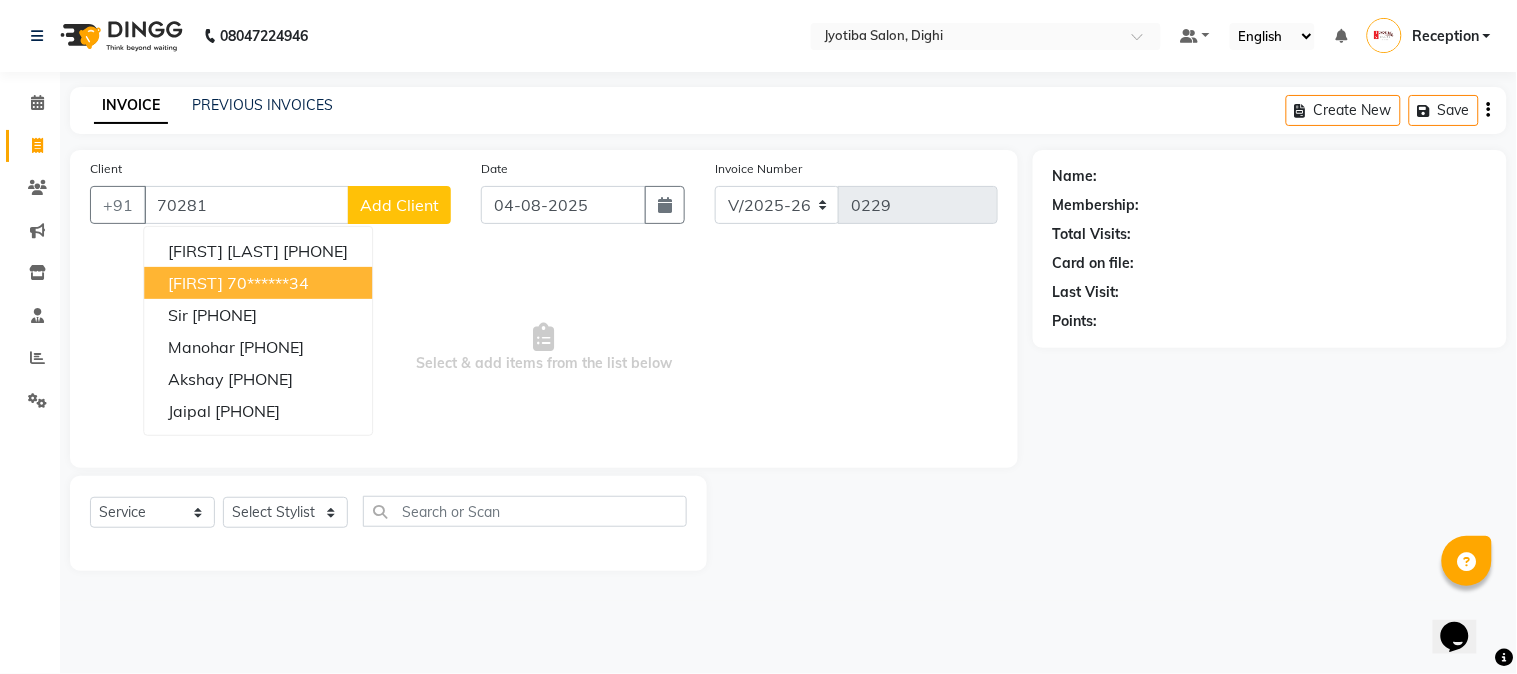 click on "[FIRST]  [PHONE]" at bounding box center [258, 283] 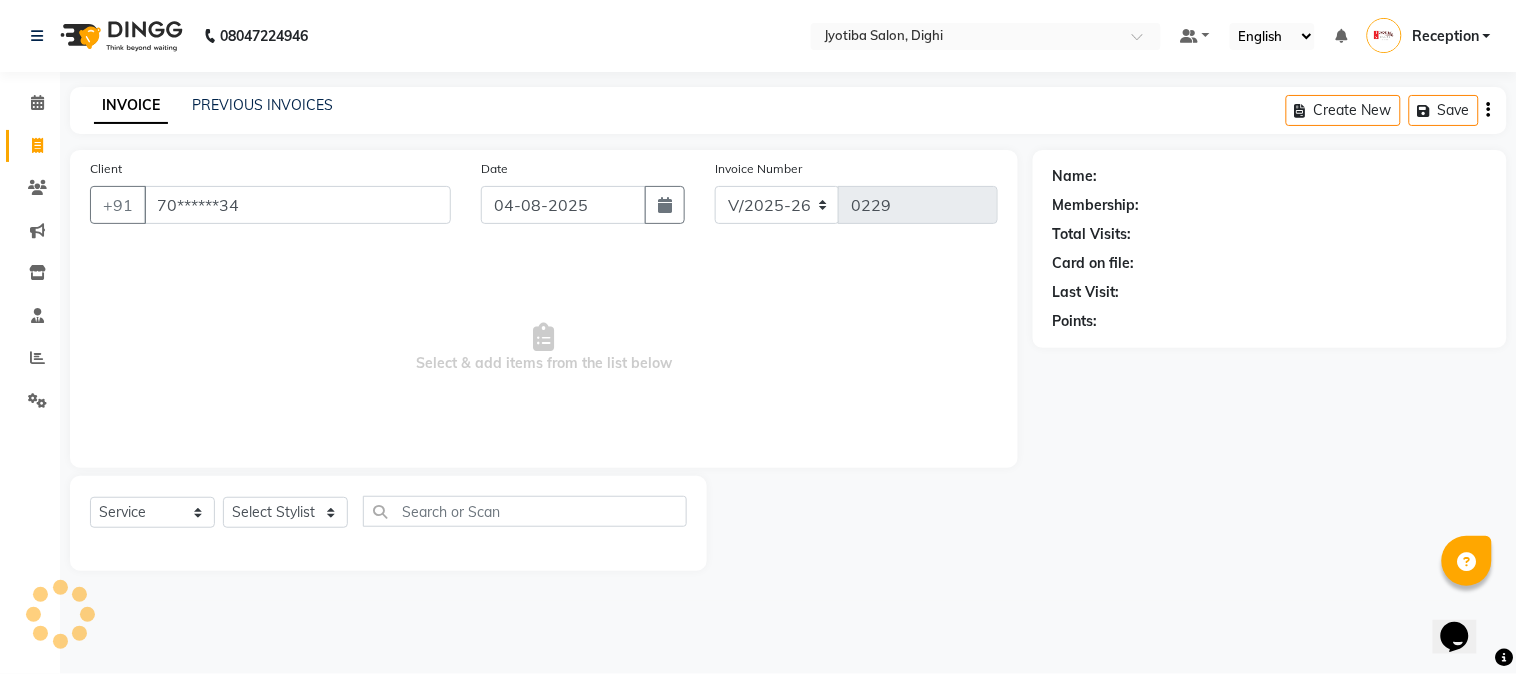 type on "70******34" 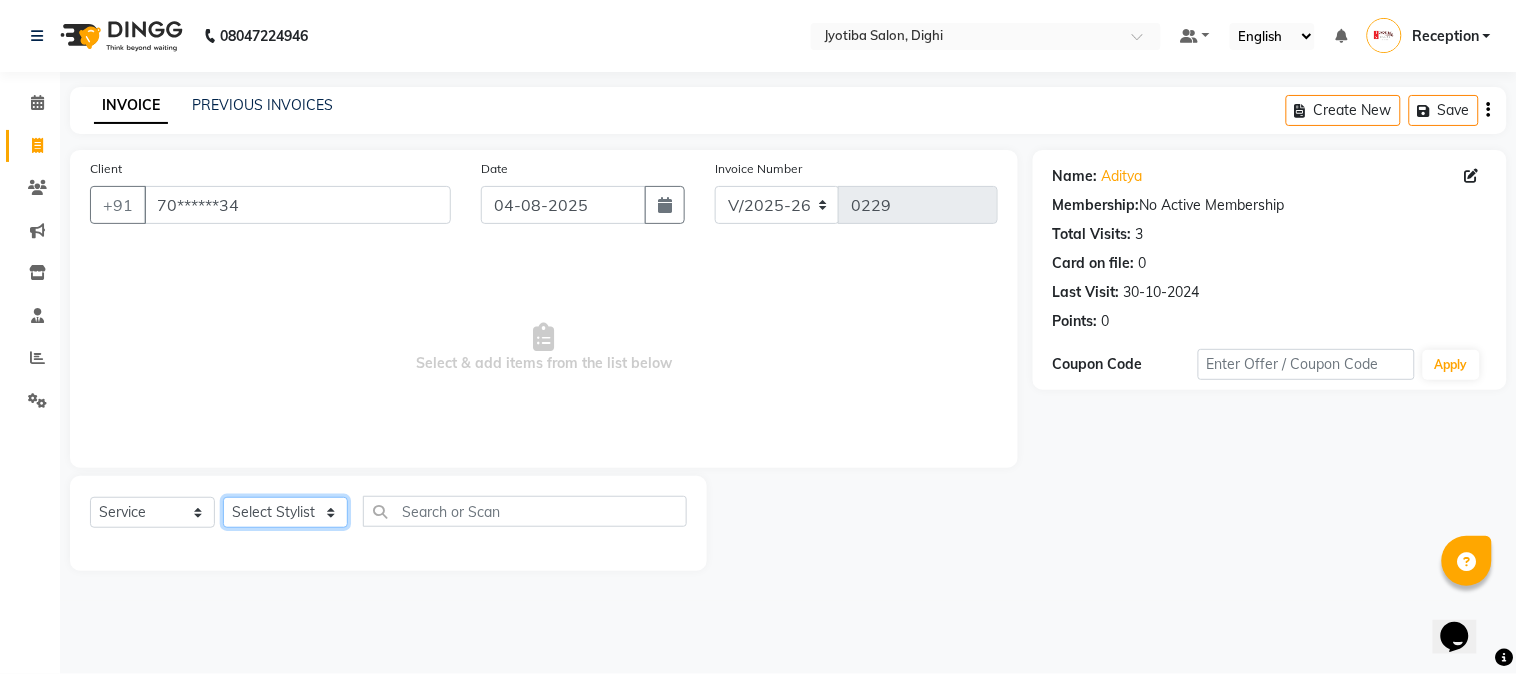 click on "Select Stylist [FIRST] [LAST]  [FIRST]  [FIRST]  Reception  [FIRST]" 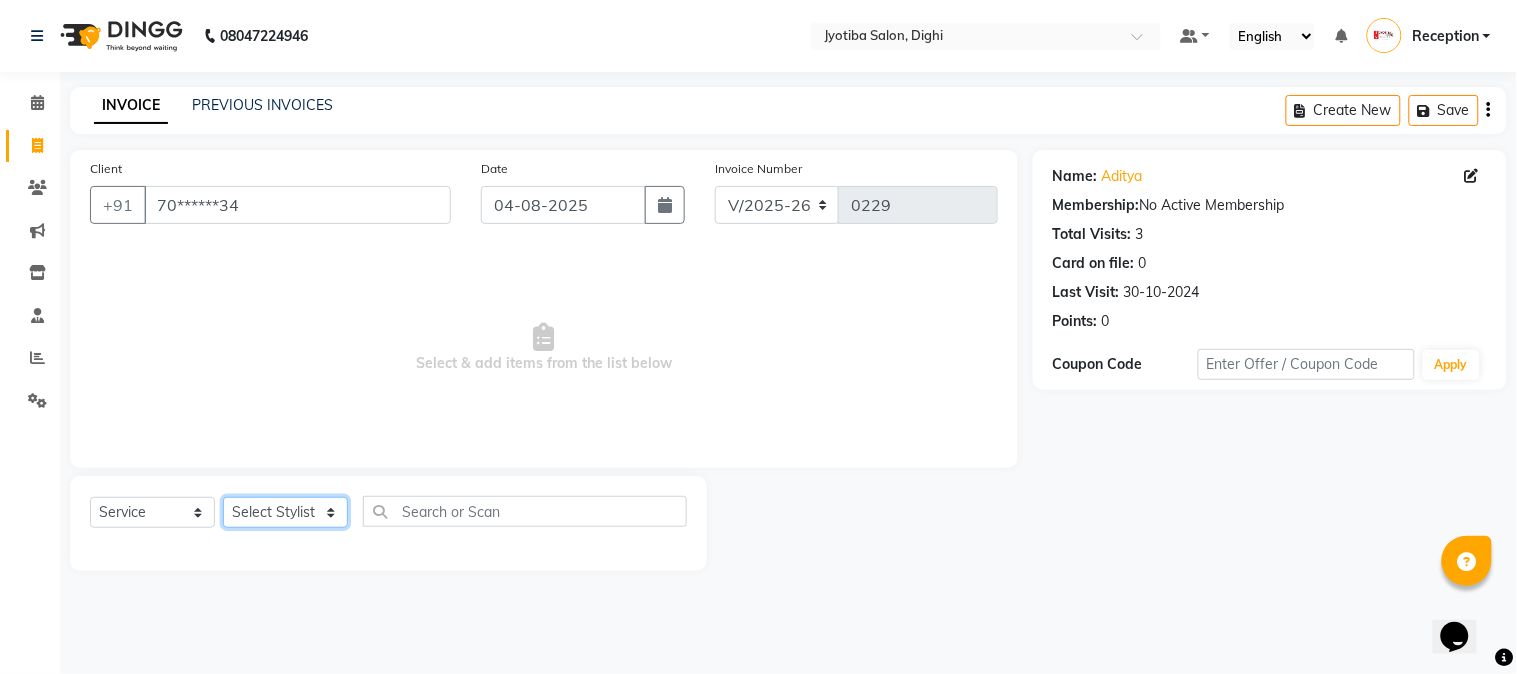 select on "59472" 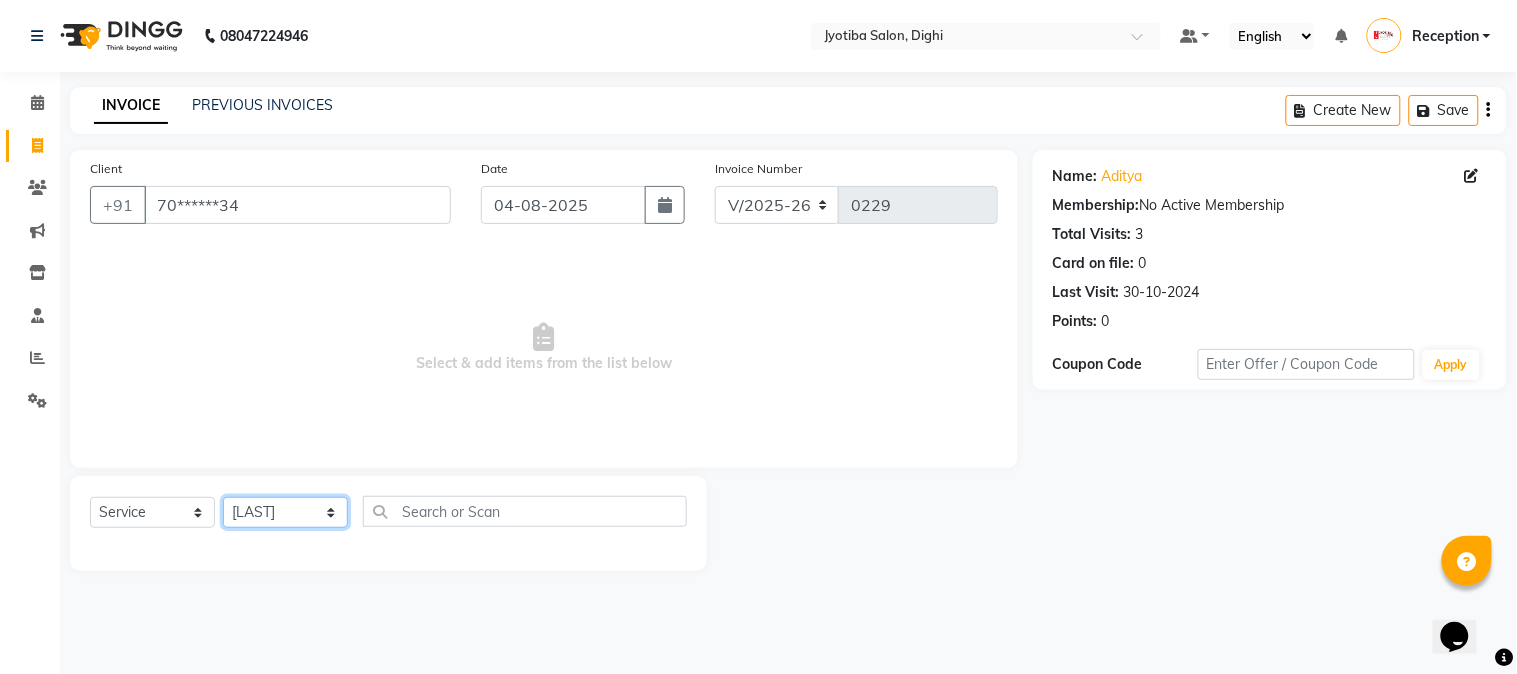 click on "Select Stylist [FIRST] [LAST]  [FIRST]  [FIRST]  Reception  [FIRST]" 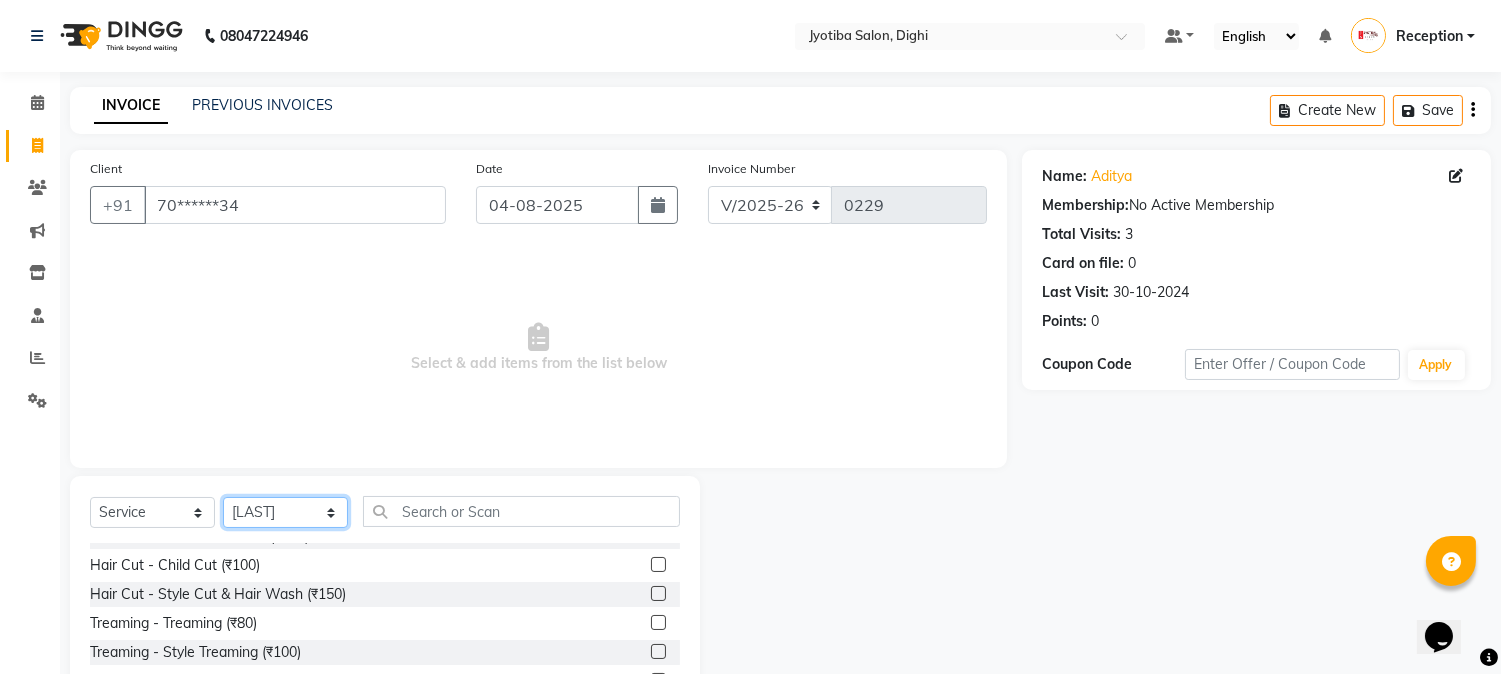 scroll, scrollTop: 0, scrollLeft: 0, axis: both 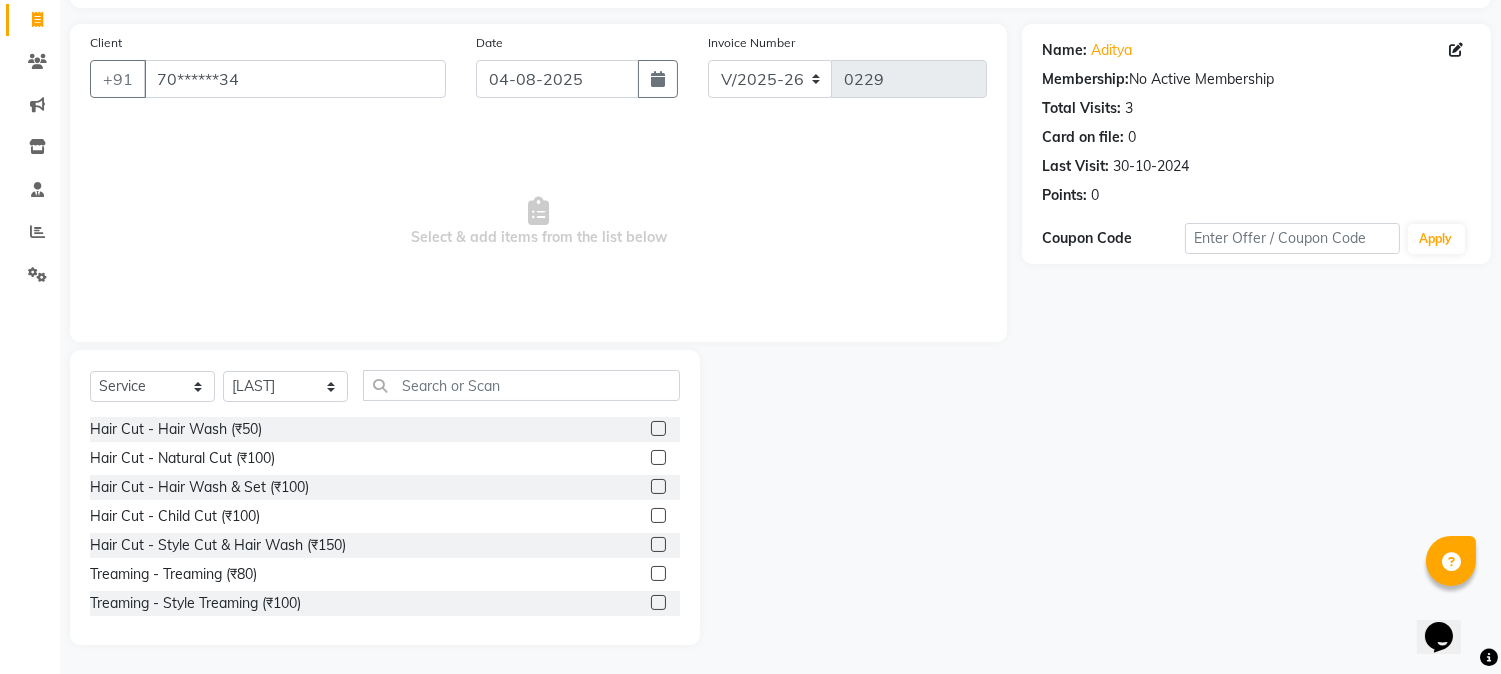 click 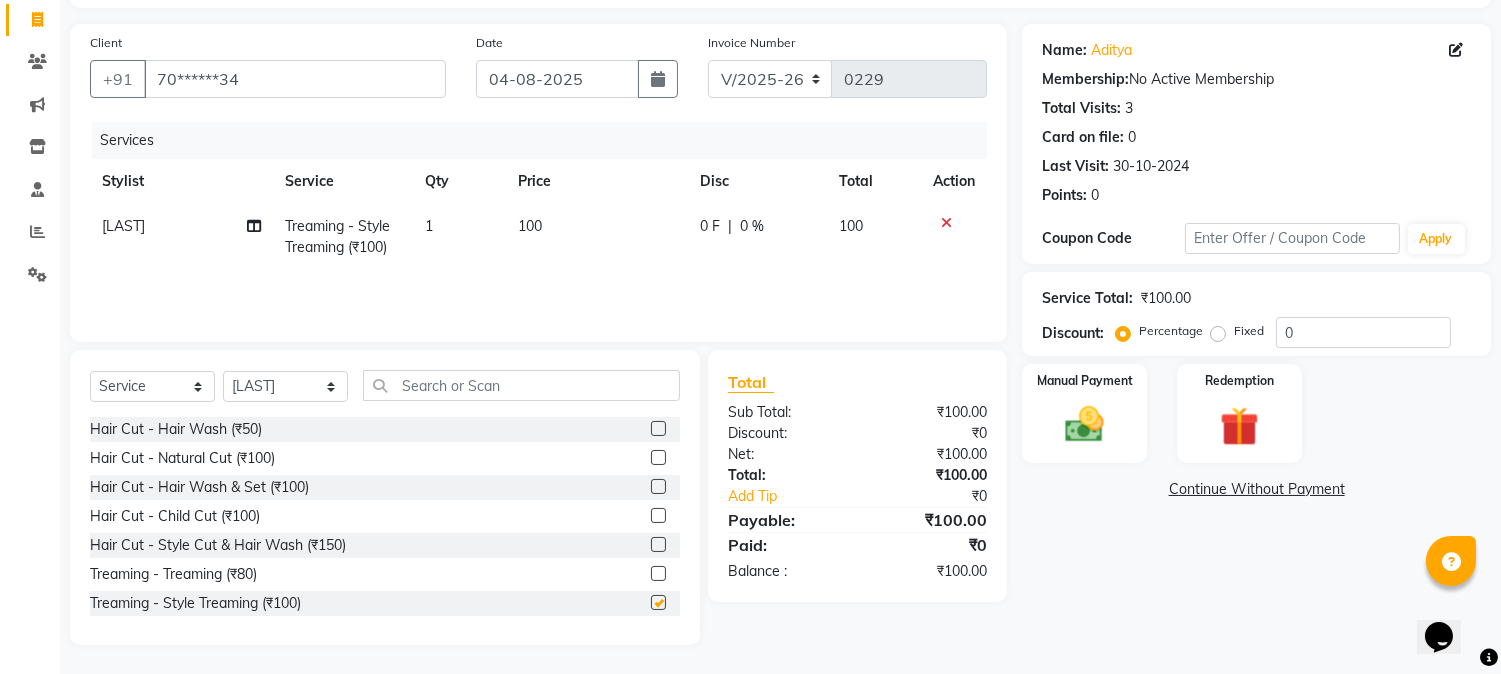 checkbox on "false" 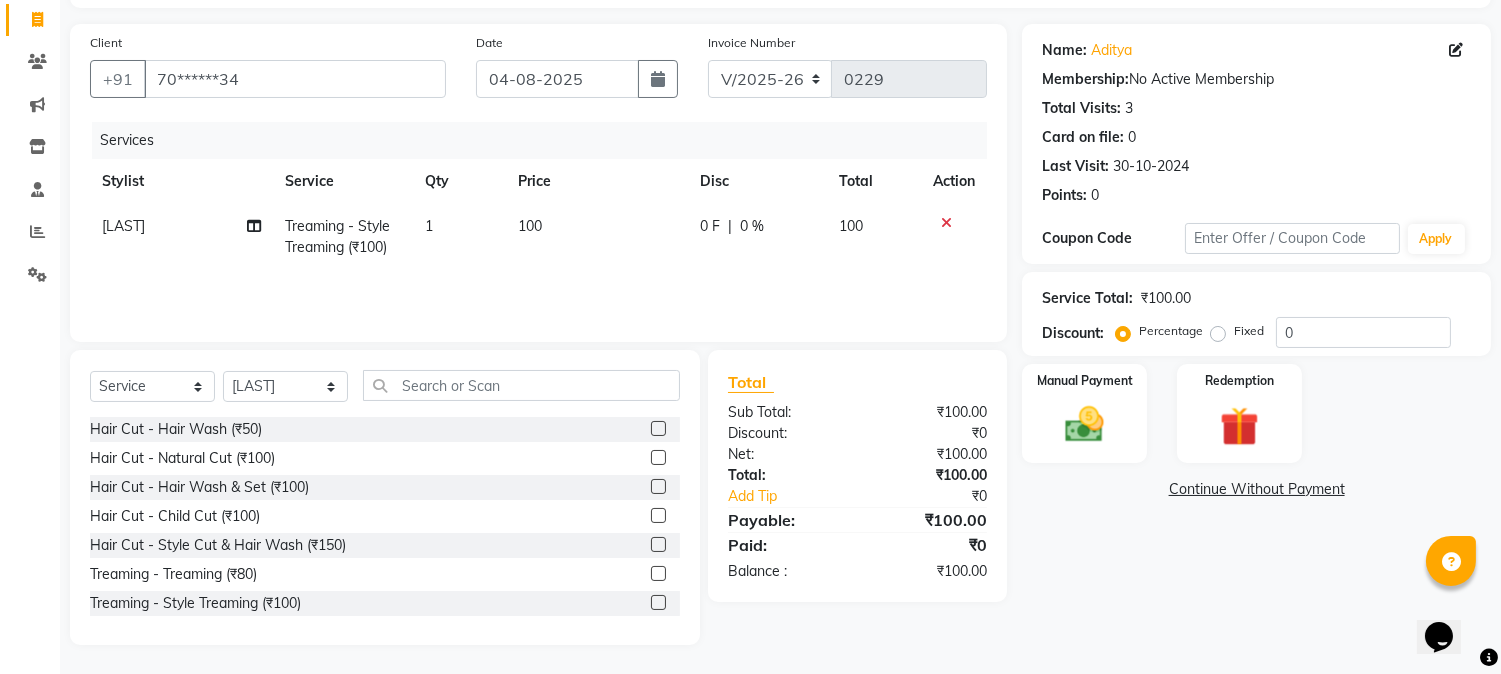 click on "Continue Without Payment" 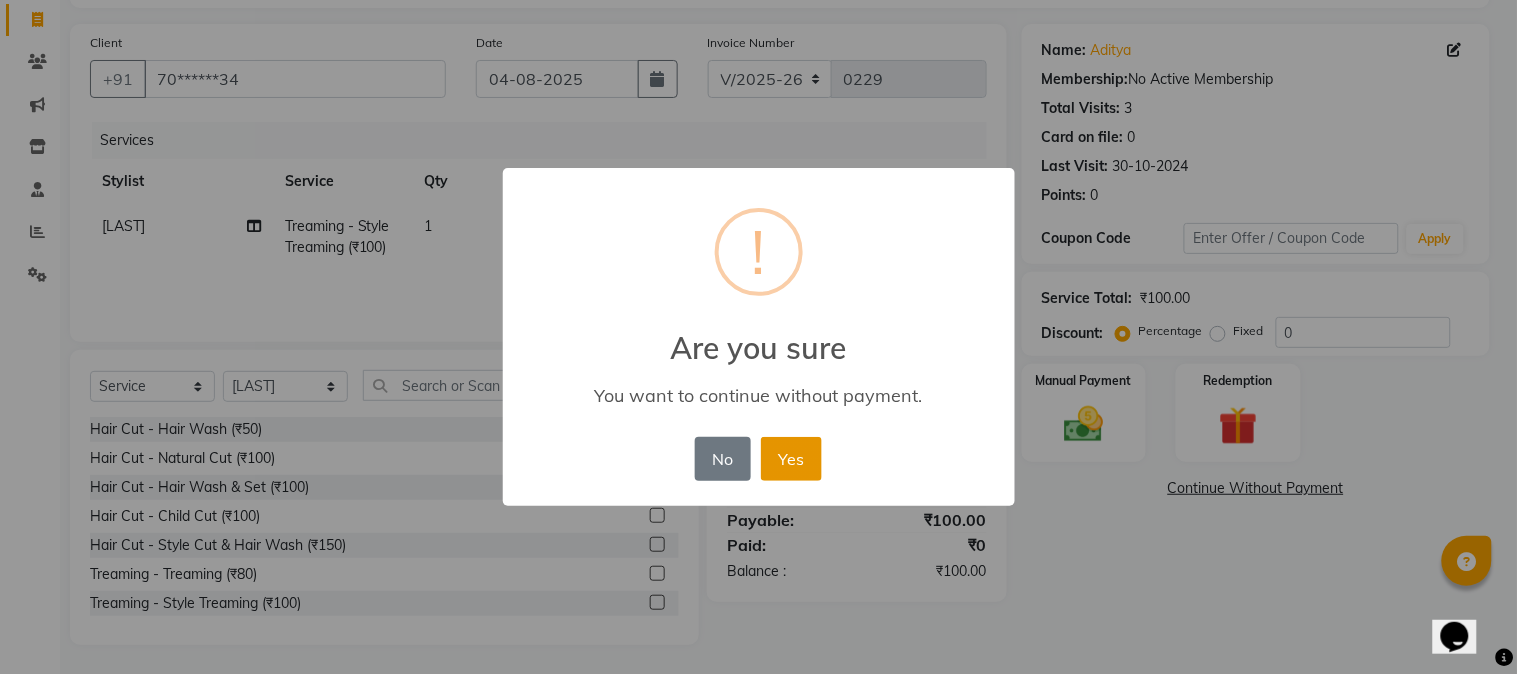 click on "Yes" at bounding box center (791, 459) 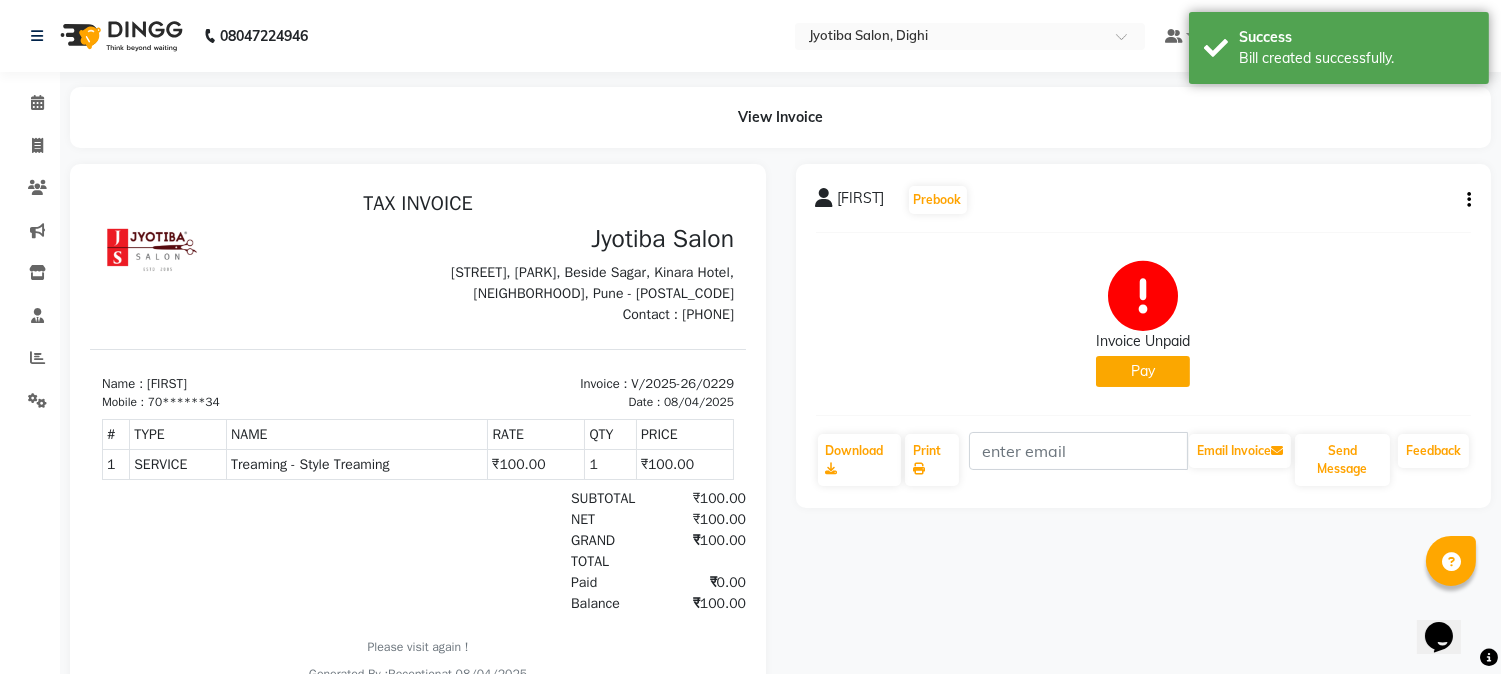scroll, scrollTop: 0, scrollLeft: 0, axis: both 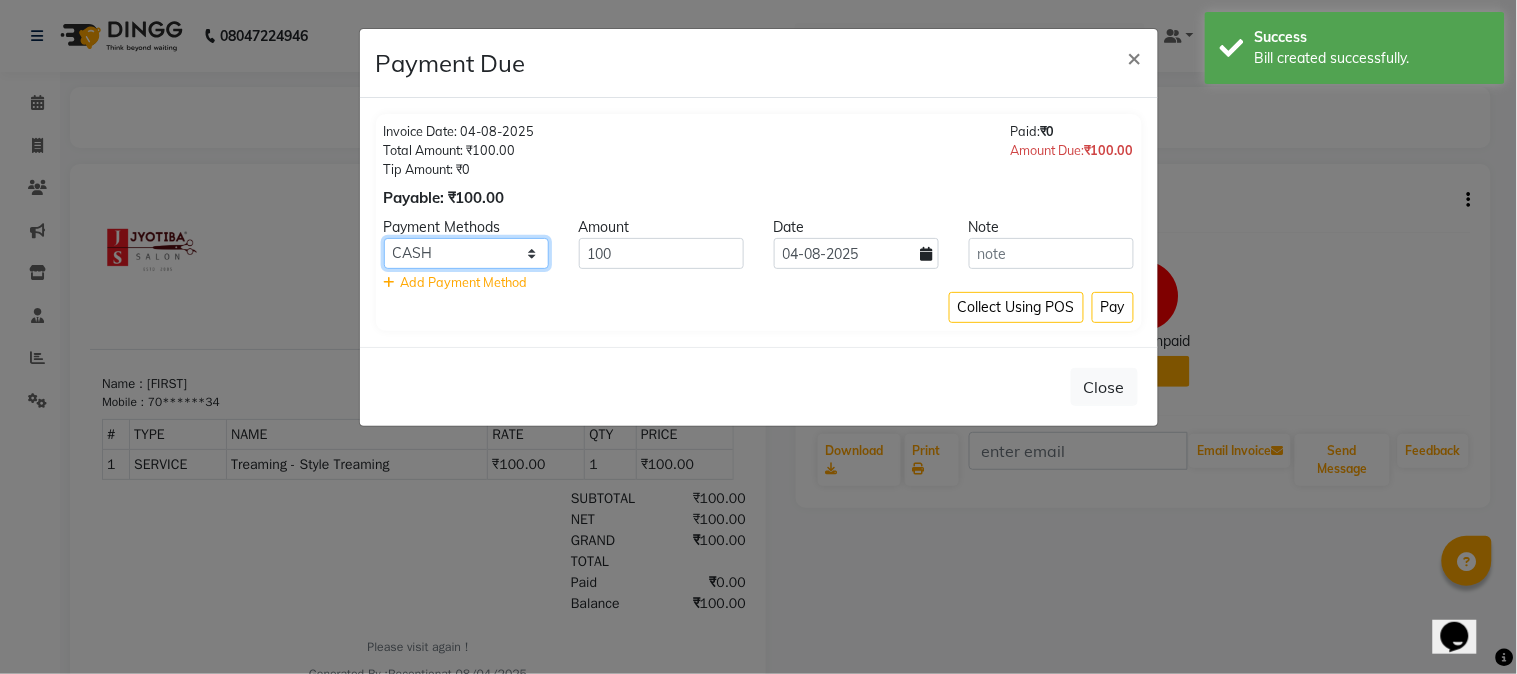 click on "CASH ONLINE CARD" 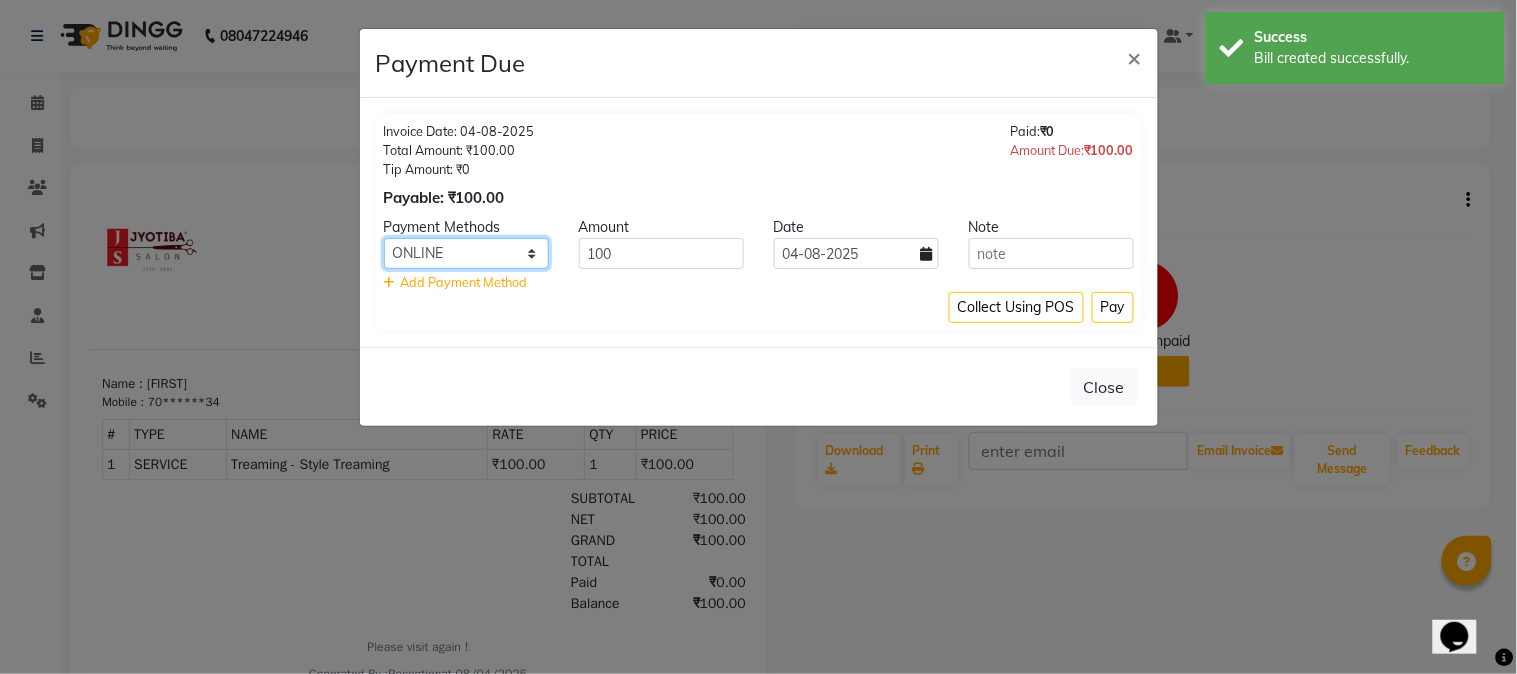 click on "CASH ONLINE CARD" 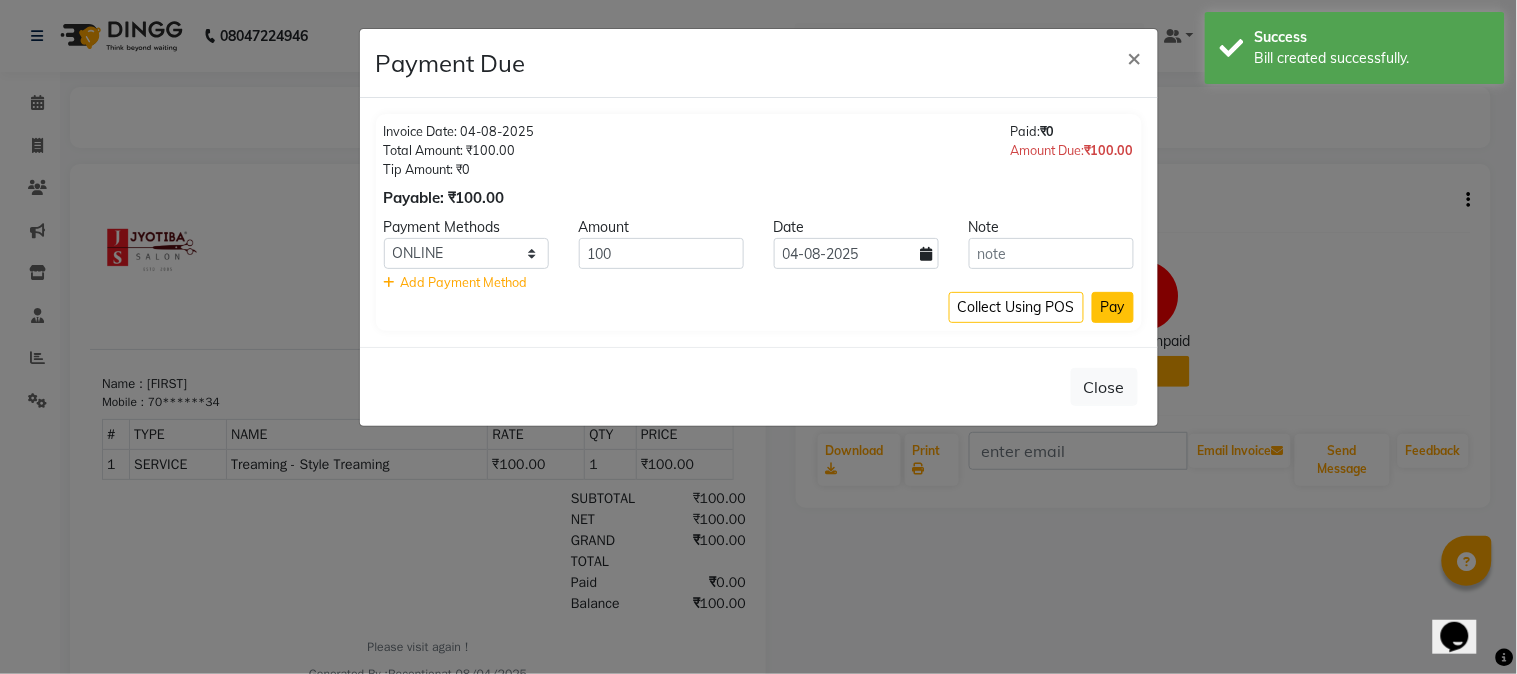 click on "Pay" 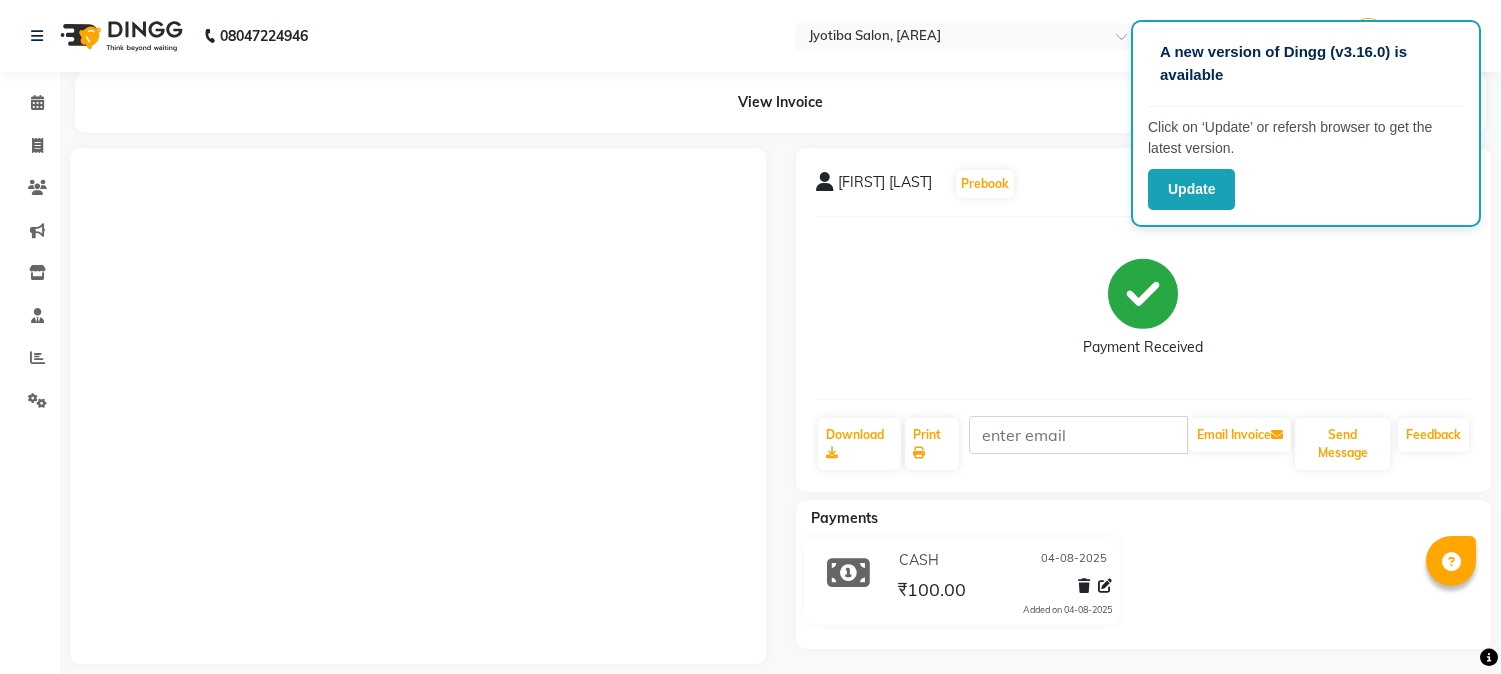 scroll, scrollTop: 0, scrollLeft: 0, axis: both 